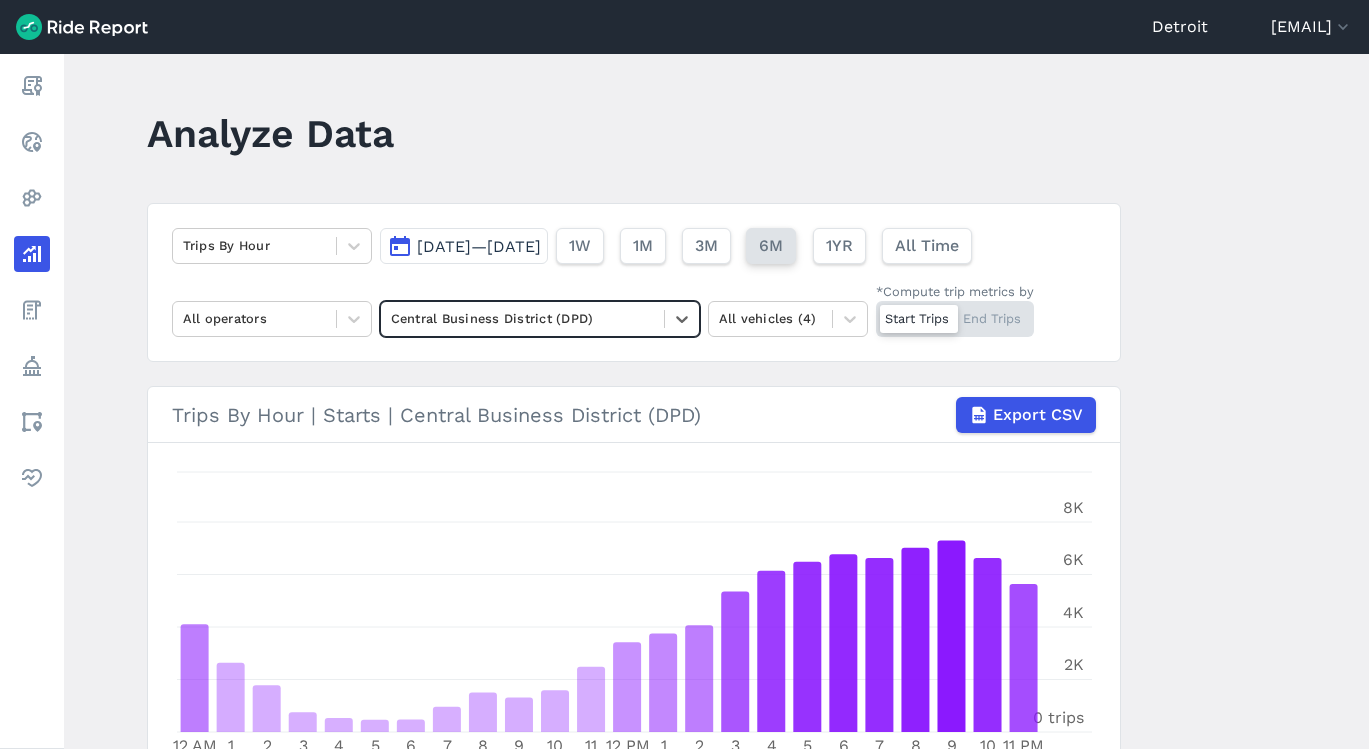 scroll, scrollTop: 0, scrollLeft: 0, axis: both 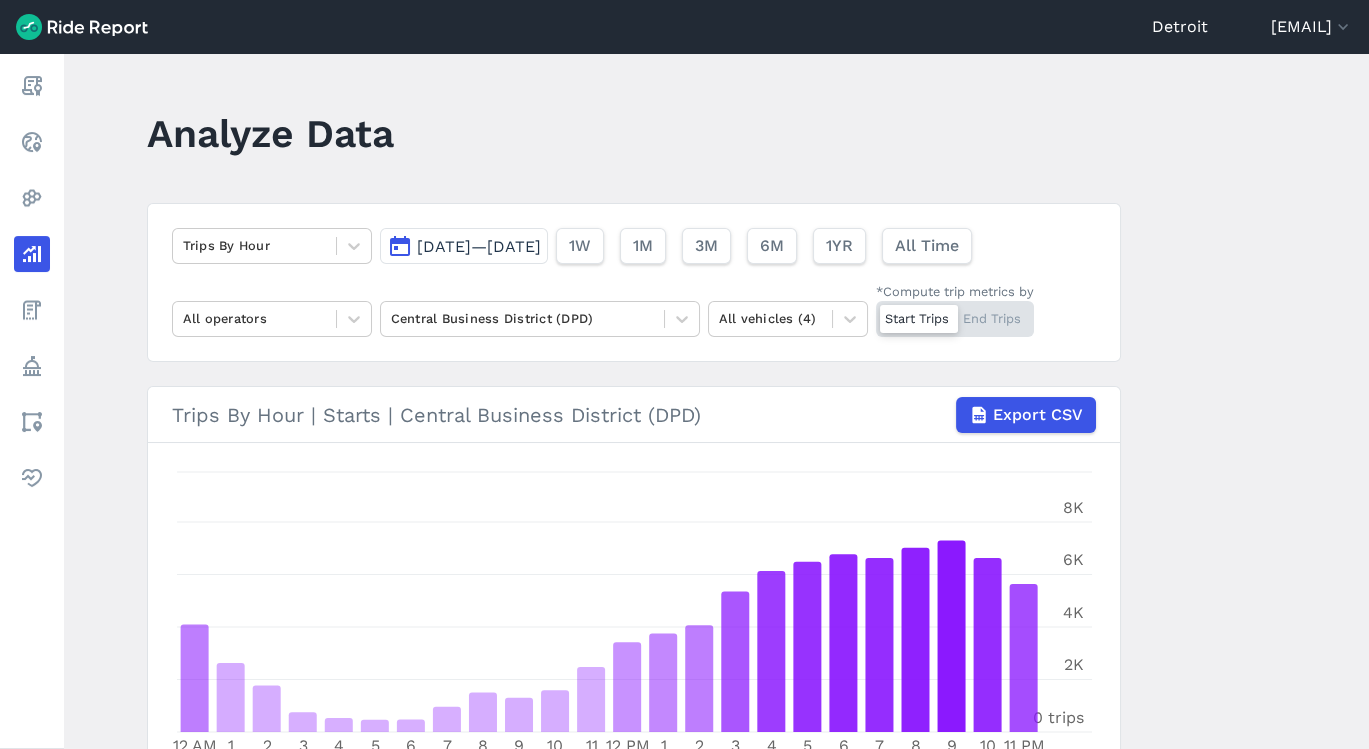 click on "Analyze Data Trips By Hour May 1, 2025—Jul 31, 2025 1W 1M 3M 6M 1YR All Time All operators Central Business District (DPD) All vehicles (4) *Compute trip metrics by Start Trips End Trips Trips By Hour | Starts | Central Business District (DPD) Export CSV 12 AM 1 2 3 4 5 6 7 8 9 10 11 12 PM 1 2 3 4 5 6 7 8 9 10 11 PM 0 trips 2K  4K  6K  8K  Trips By Weekday | Starts | Central Business District (DPD)   Rounded to:  5/1/2025 – 7/30/2025 Monday Tuesday Wednesday Thursday Friday Saturday Sunday 0 trips 5K  10K  15K  20K  Trips By Hour & Weekday | Starts | Central Business District (DPD) Rounded to:  5/1/2025 – 7/30/2025 604 0.7 % 293 0.3 % 164 0.2 % 78 0.1 % 59 0.1 % 74 0.1 % 70 0.1 % 132 0.2 % 189 0.2 % 154 0.2 % 194 0.2 % 288 0.3 % 449 0.5 % 456 0.5 % 482 0.6 % 555 0.6 % 734 0.8 % 795 0.9 % 853 1 % 777 0.9 % 965 1.1 % 974 1.1 % 1,009 1.2 % 693 0.8 % 323 0.4 % 183 0.2 % 106 0.1 % 70 0.1 % 51 0.1 % 54 0.1 % 61 0.1 % 150 0.2 % 266 0.3 % 195 0.2 % 165 0.2 % 313 0.4 % 408 0.5 % 401 0.5 % 409 0.5 % 529 0.6 % %" at bounding box center [716, 401] 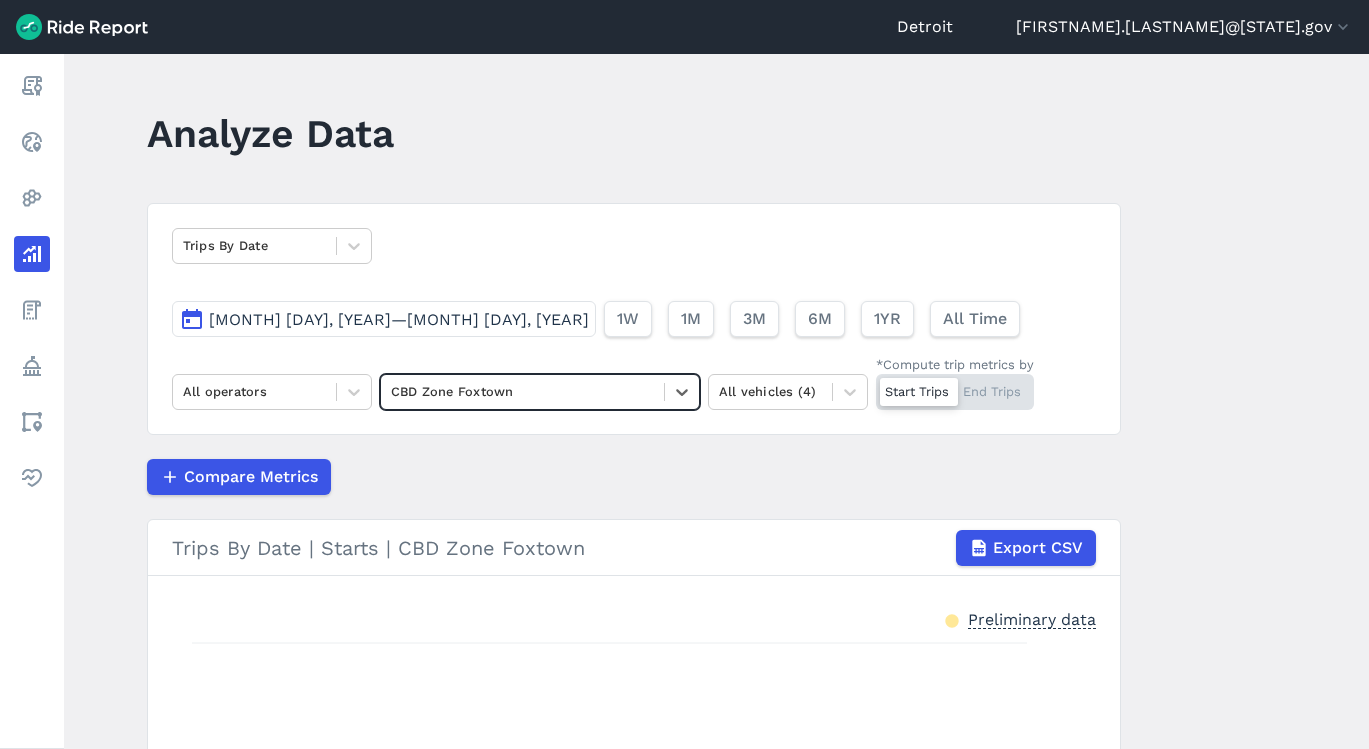 scroll, scrollTop: 0, scrollLeft: 0, axis: both 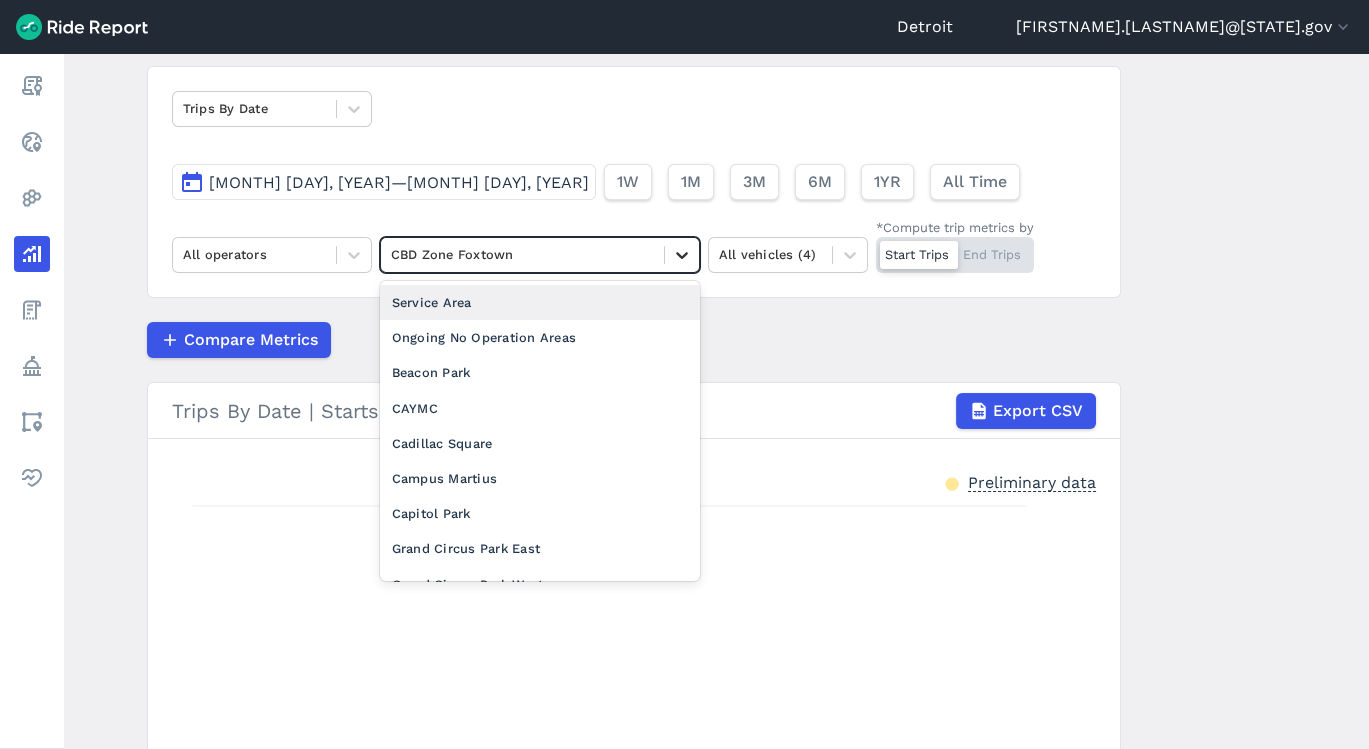 click at bounding box center [682, 255] 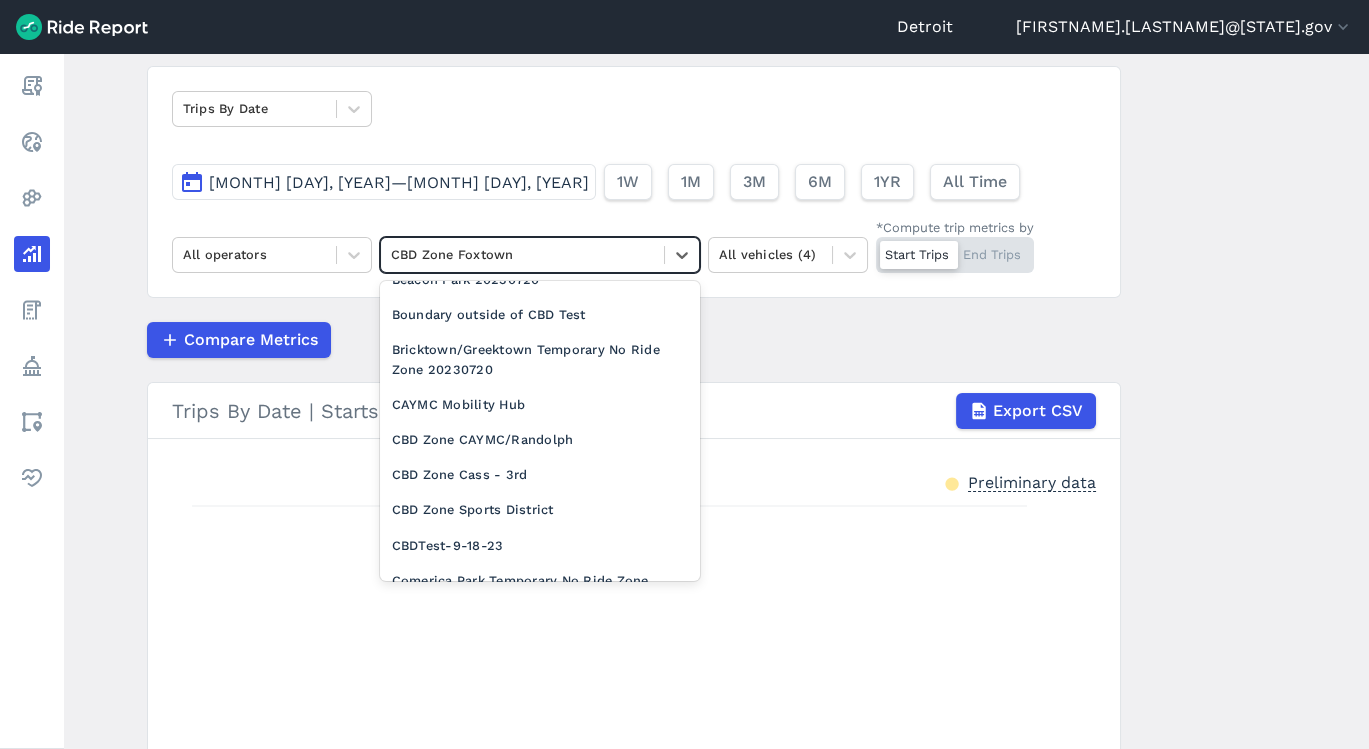 scroll, scrollTop: 1050, scrollLeft: 0, axis: vertical 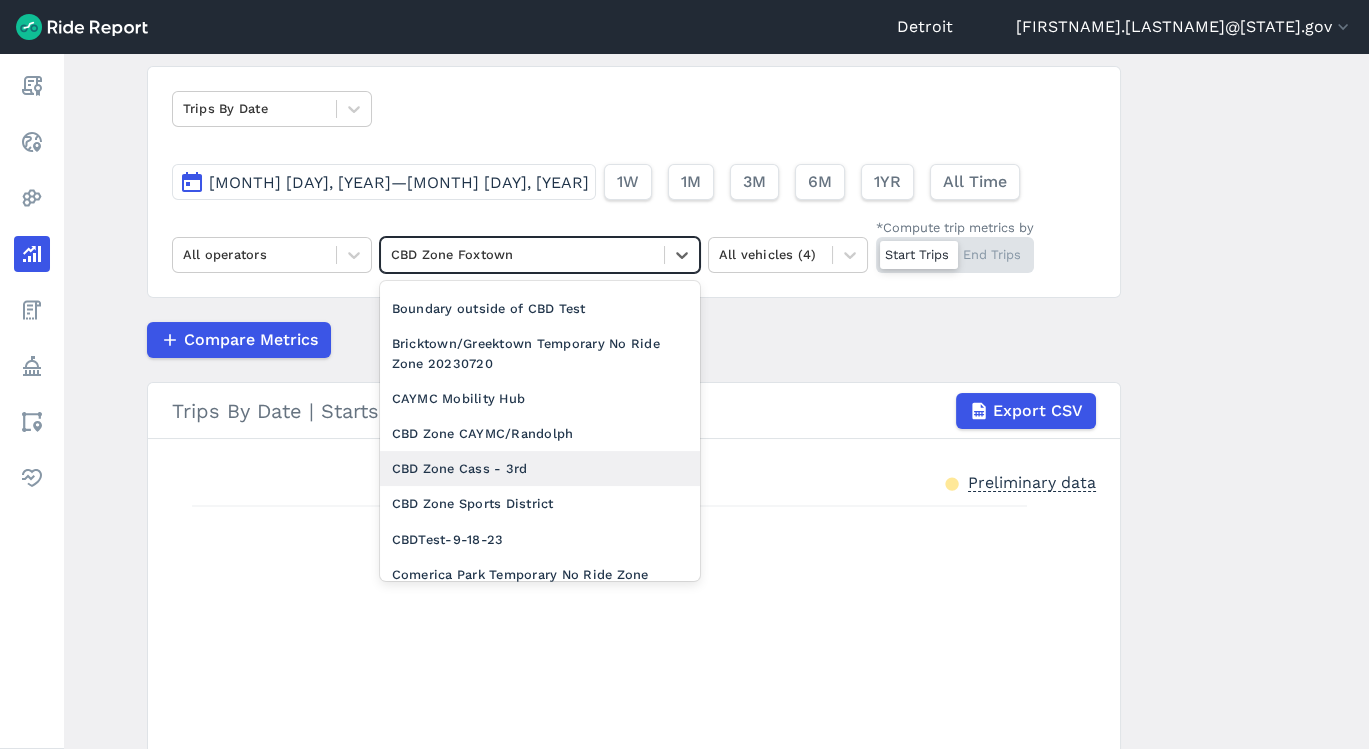 click on "CBD Zone Cass - 3rd" at bounding box center (540, 468) 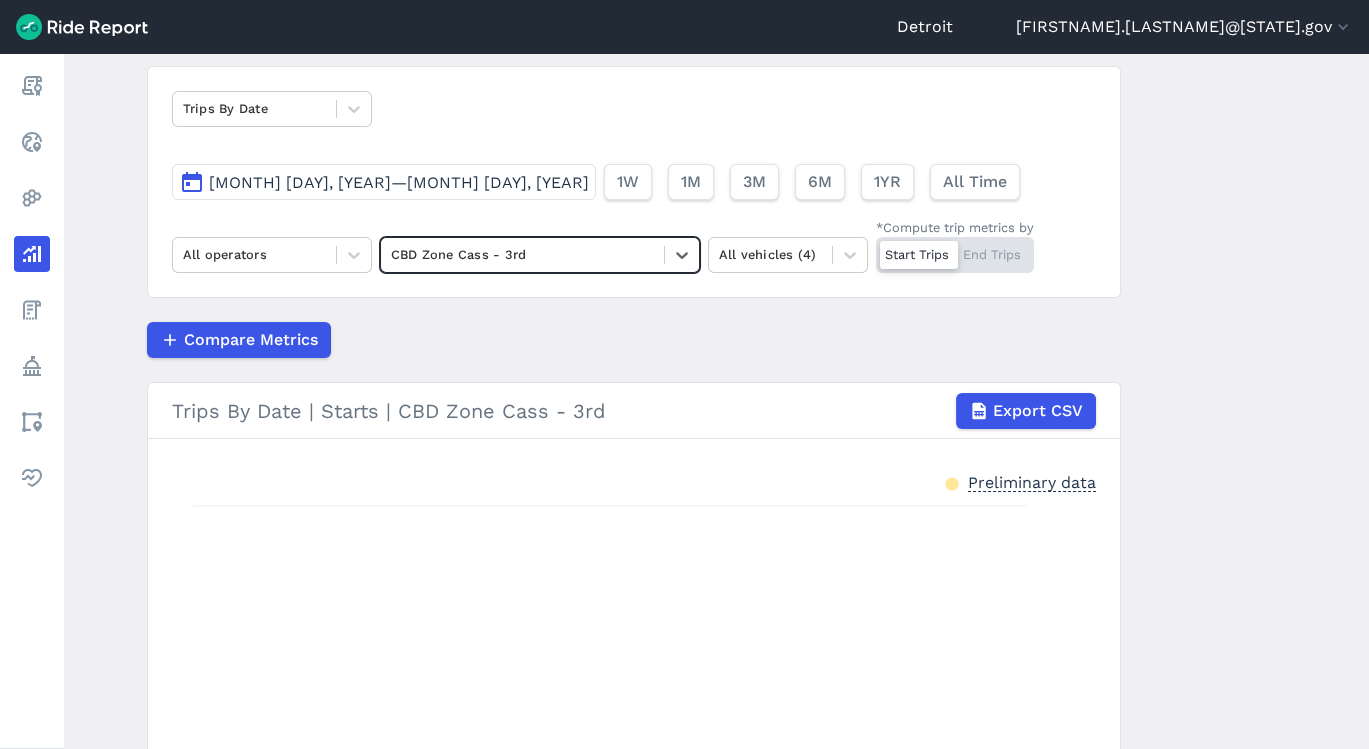 click on "Compare Metrics" at bounding box center [634, 340] 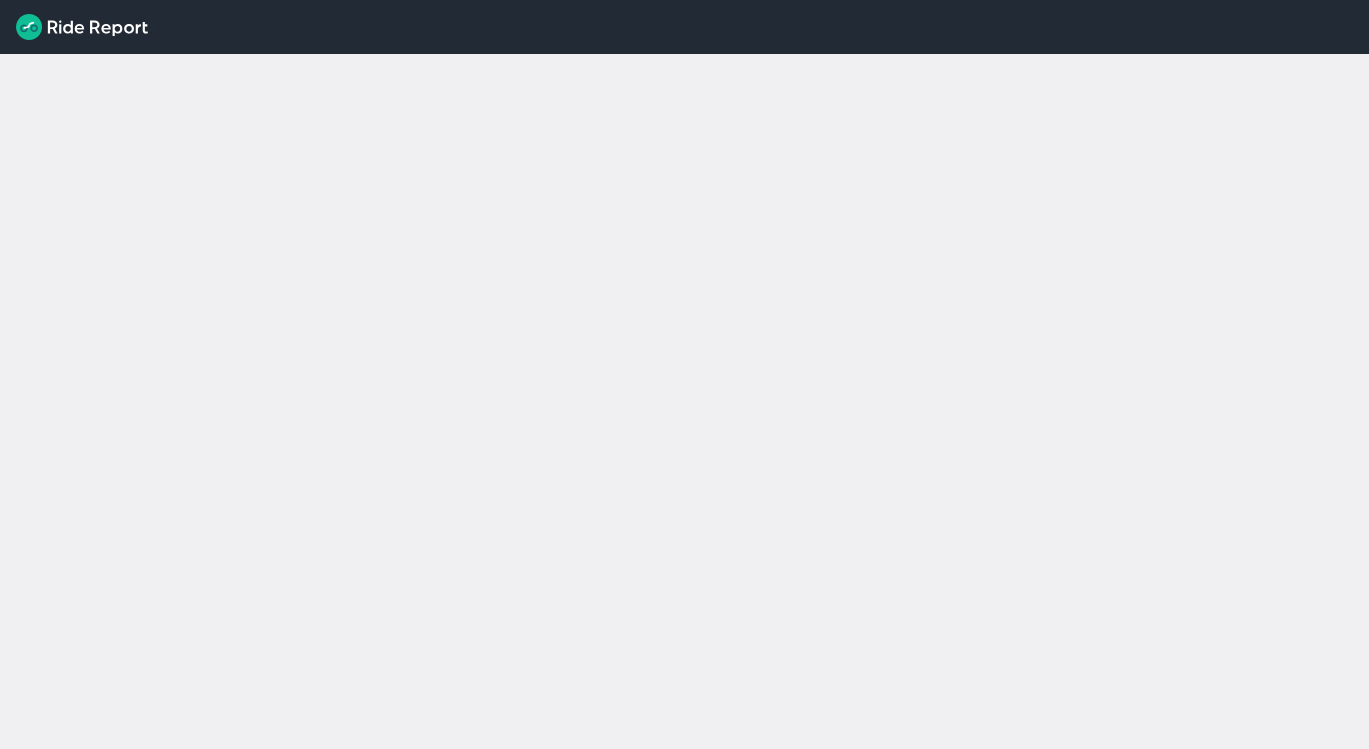 scroll, scrollTop: 0, scrollLeft: 0, axis: both 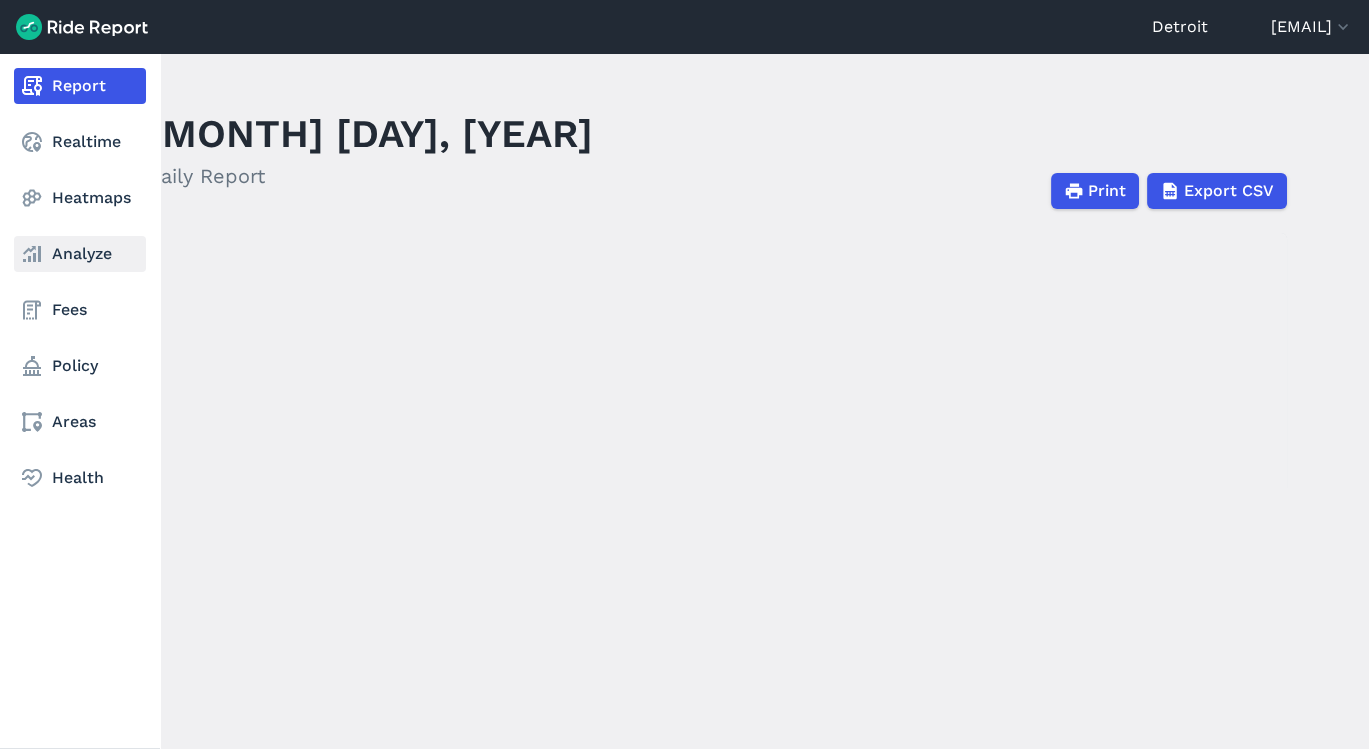 click on "Analyze" at bounding box center (80, 254) 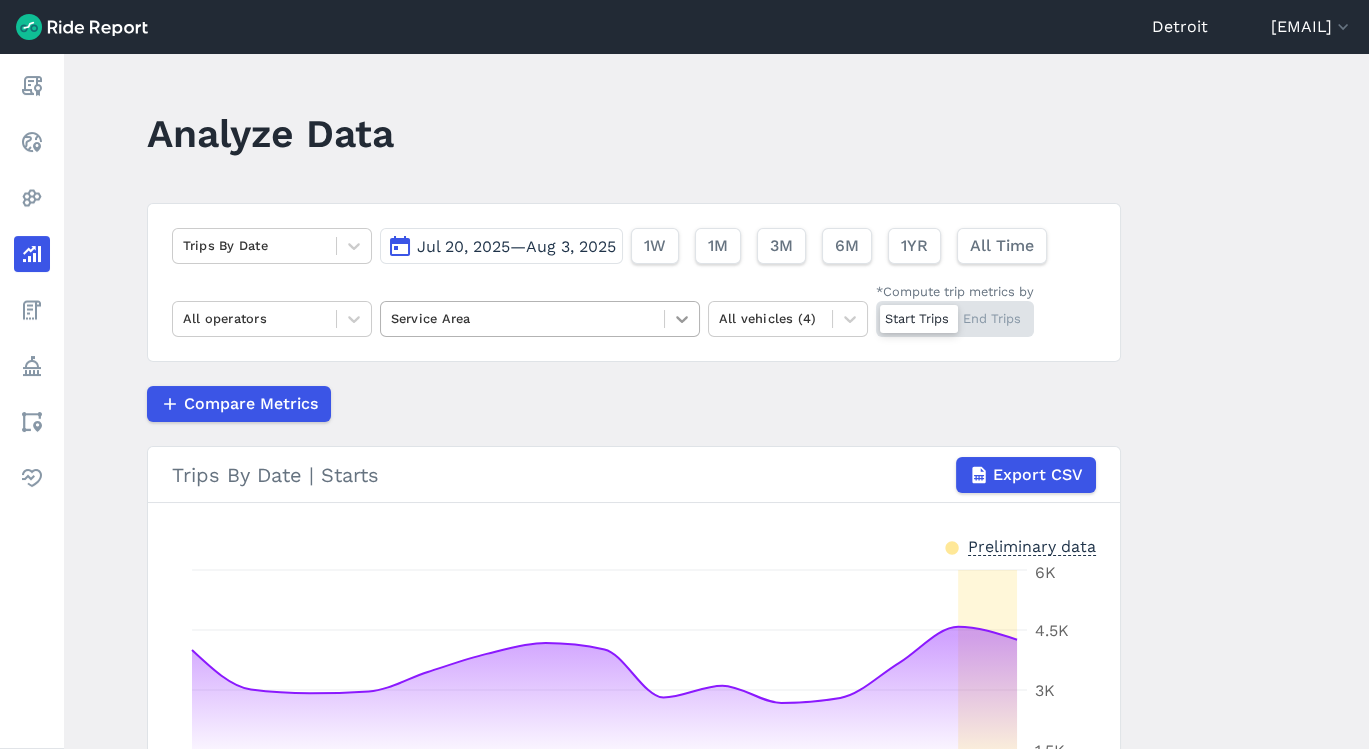 click 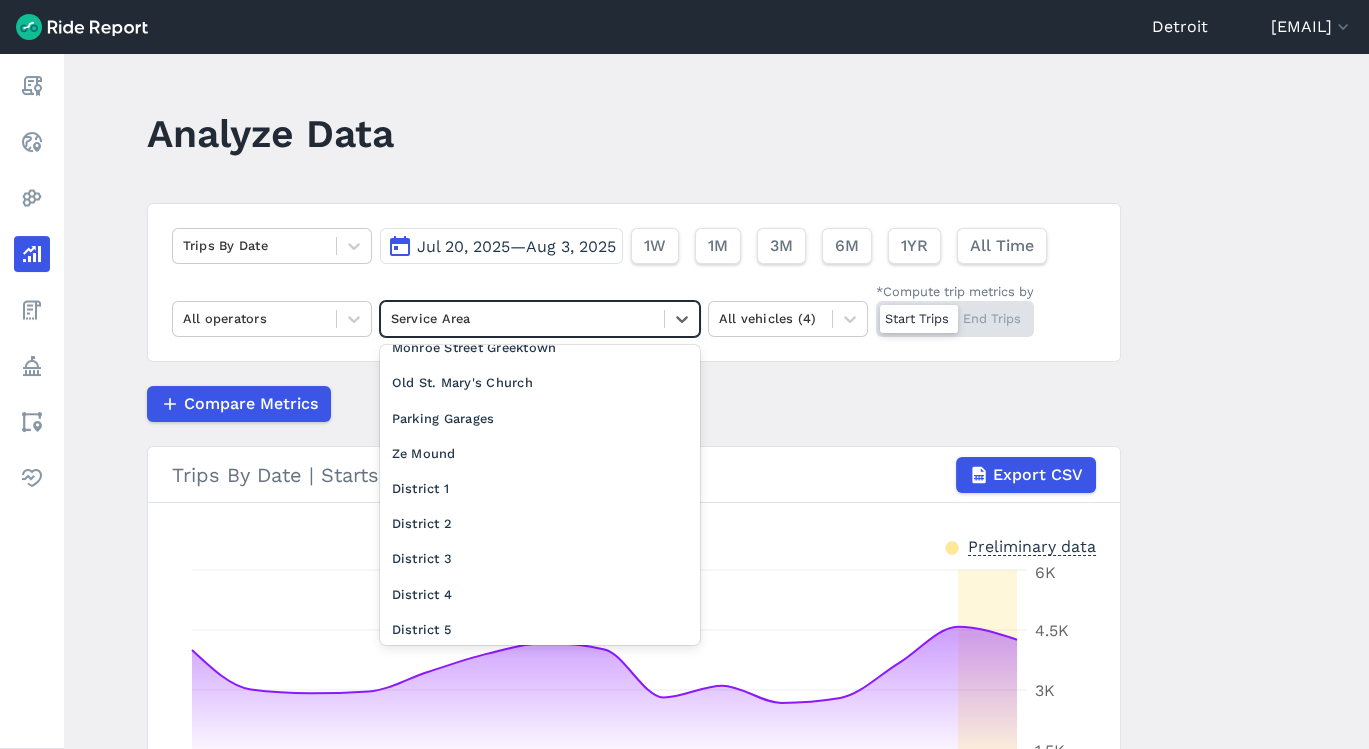 scroll, scrollTop: 525, scrollLeft: 0, axis: vertical 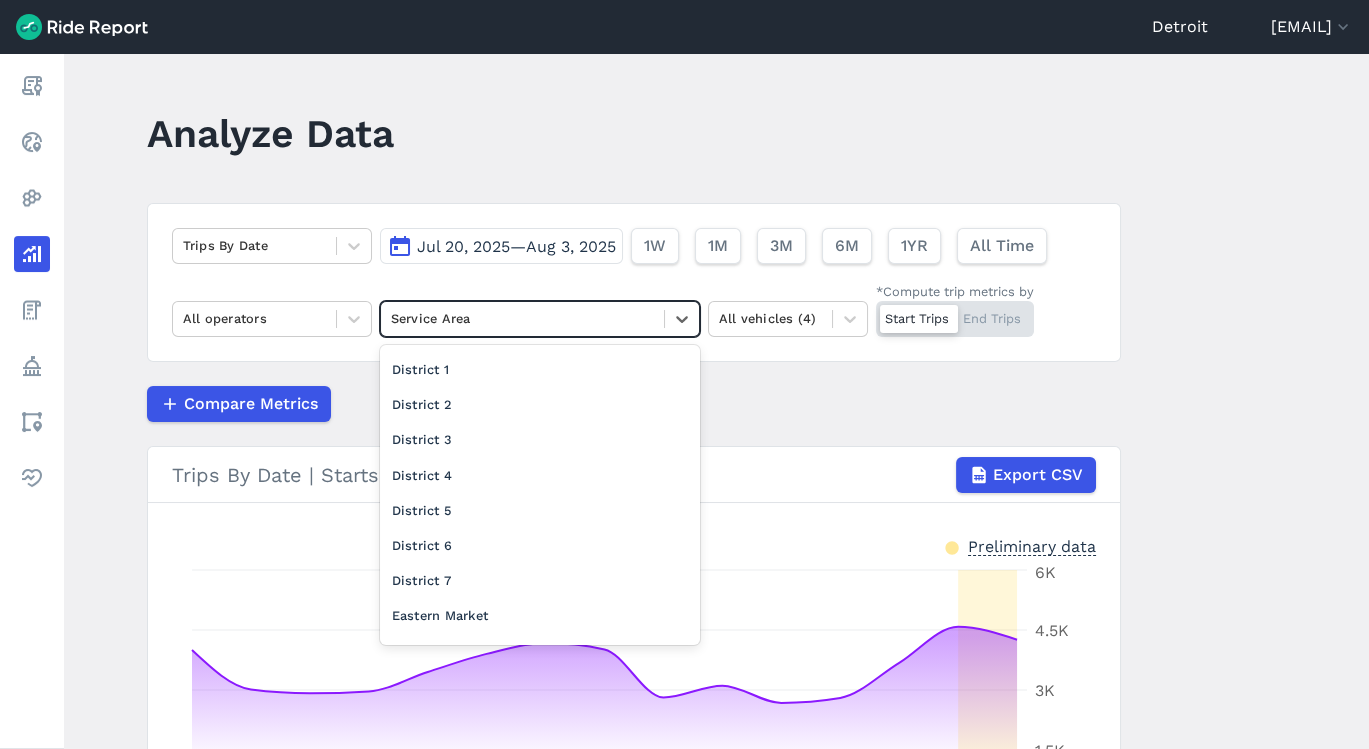 click on "District 3" at bounding box center (540, 439) 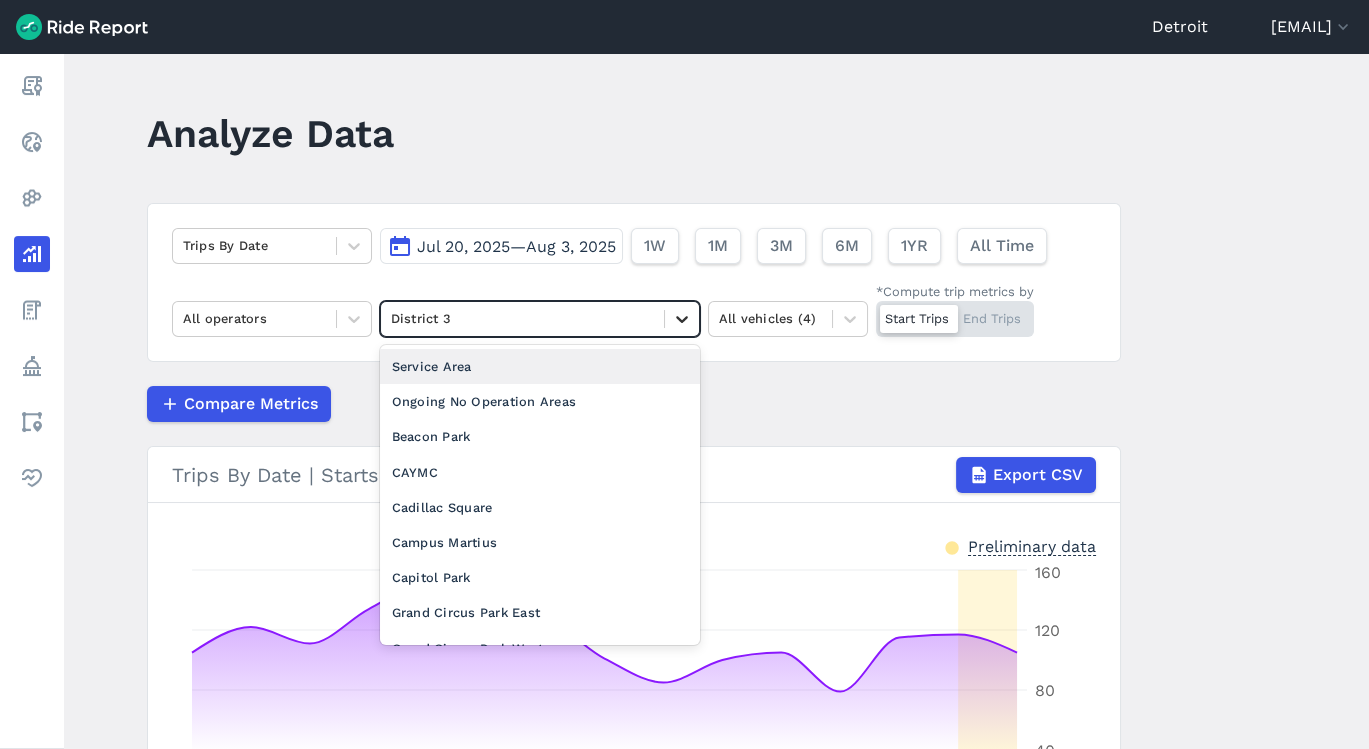 click 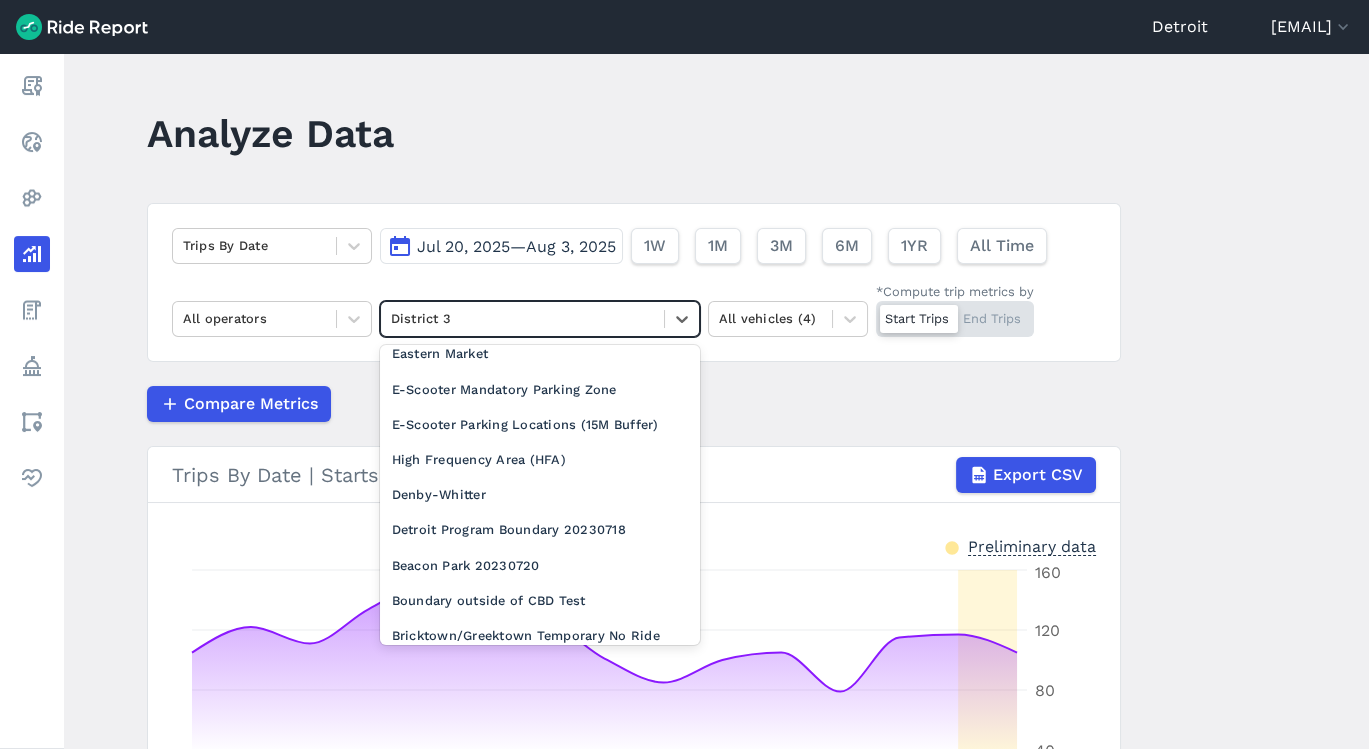 scroll, scrollTop: 1050, scrollLeft: 0, axis: vertical 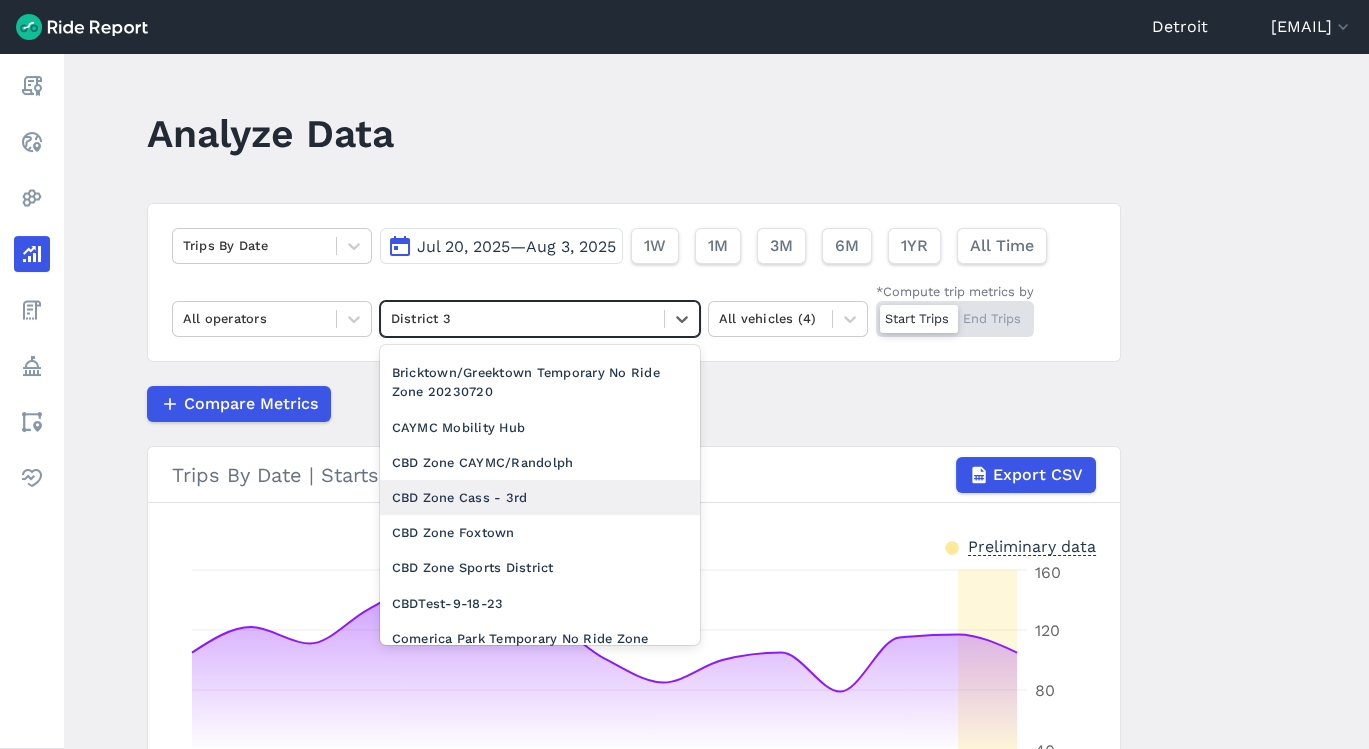click on "CBD Zone Cass - 3rd" at bounding box center [540, 497] 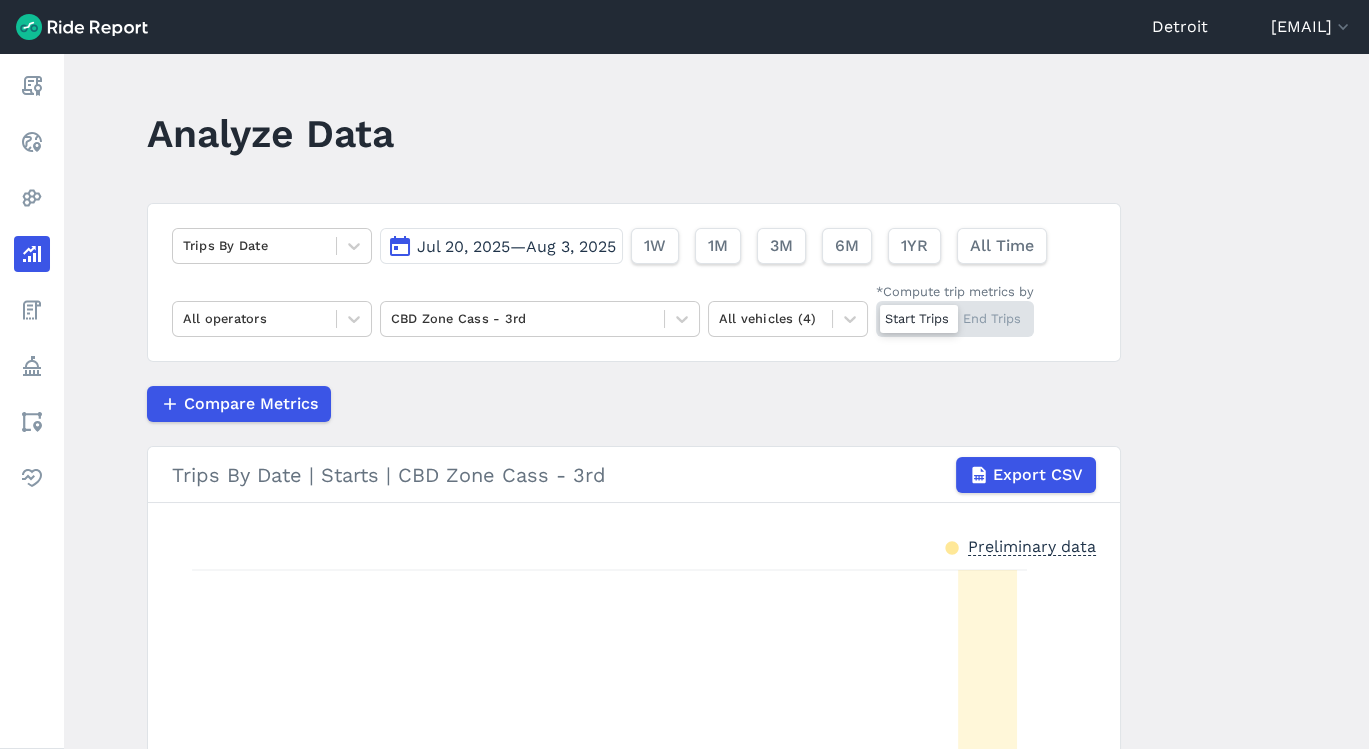 click on "Jul 20, 2025—Aug 3, 2025" at bounding box center (516, 246) 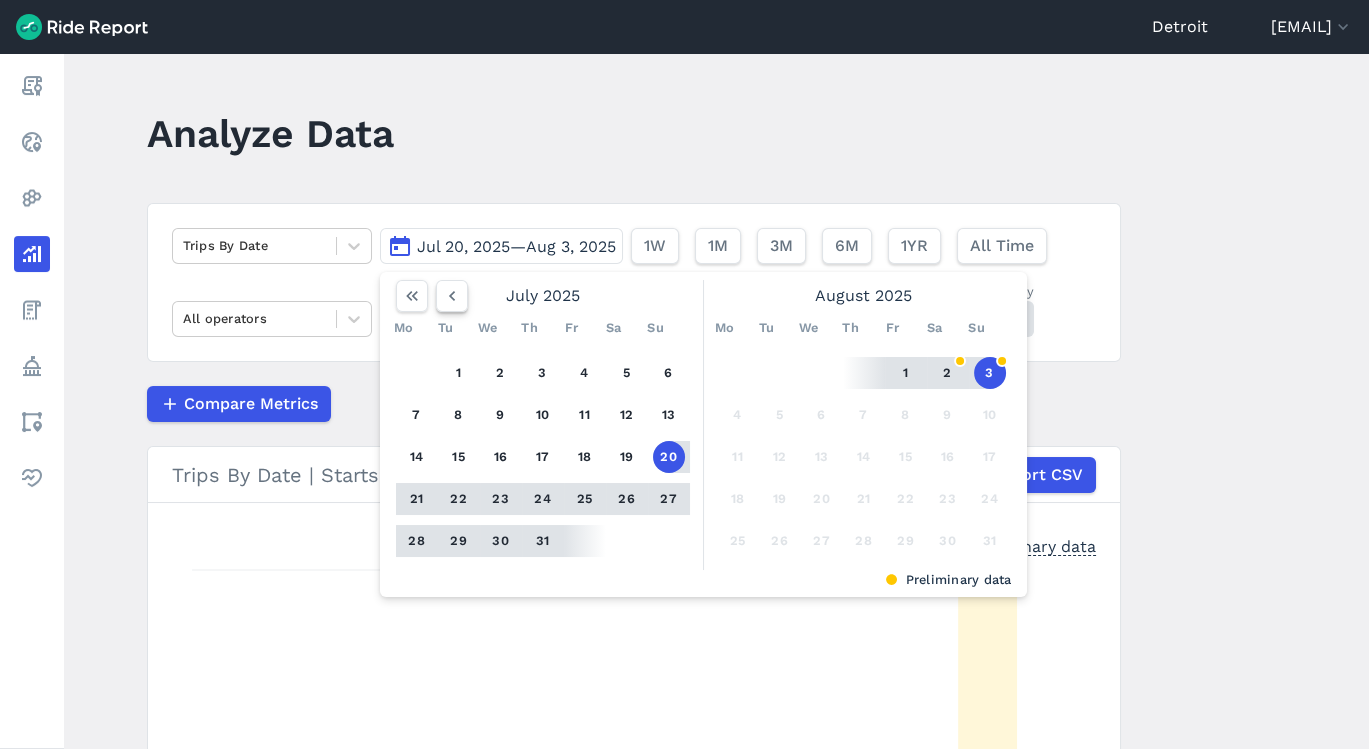click 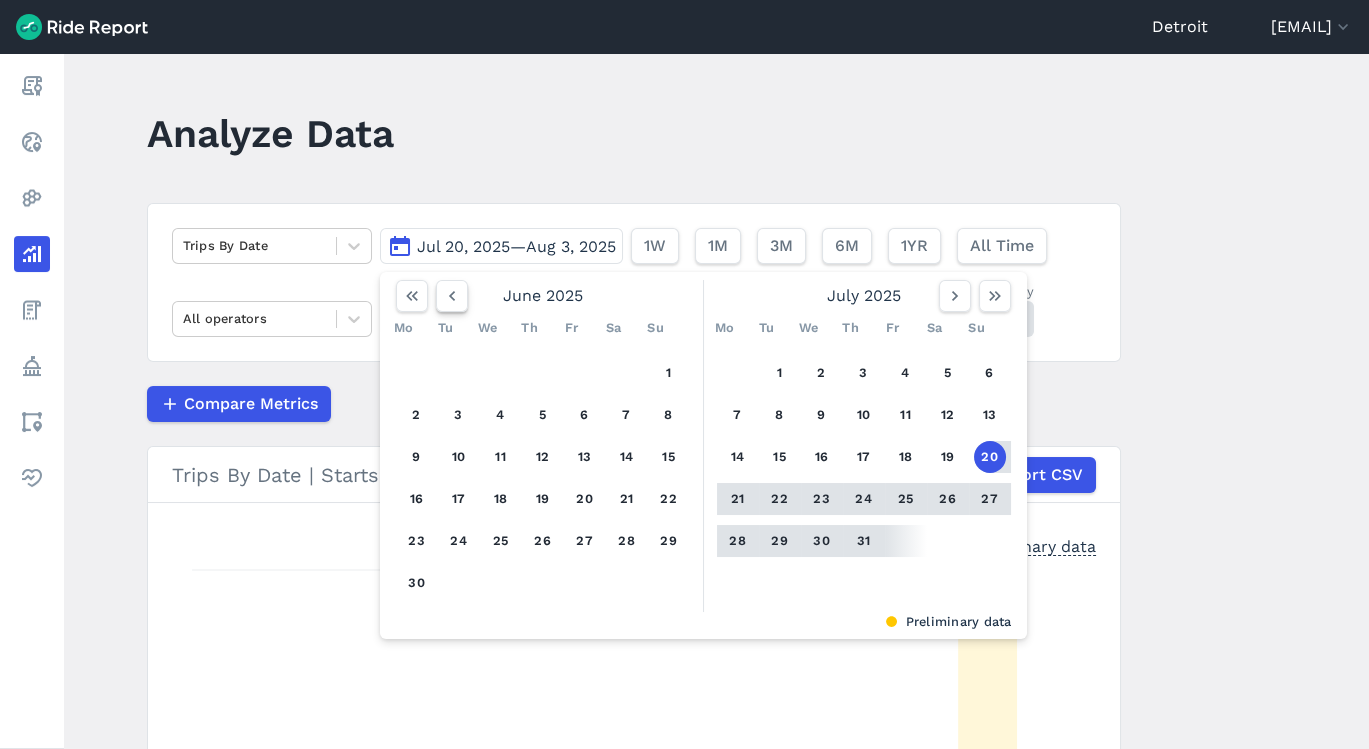 click 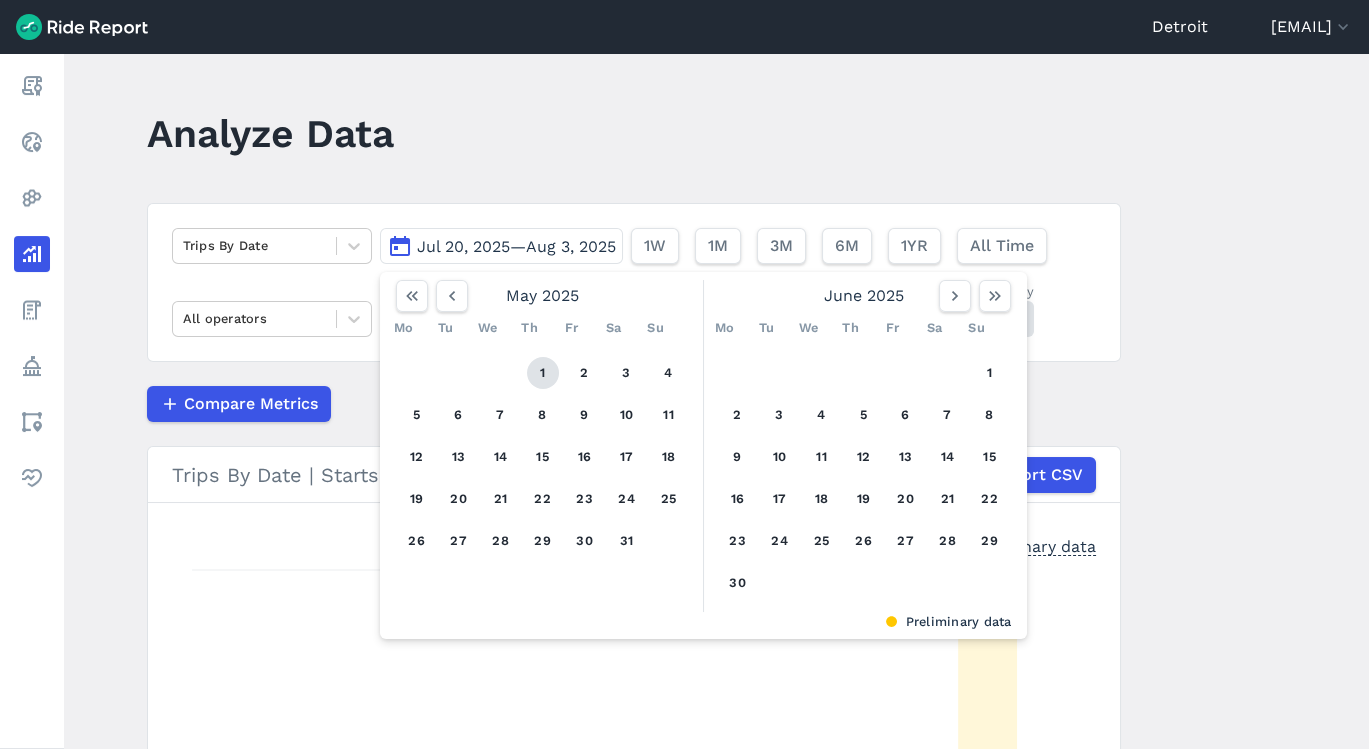 click on "1" at bounding box center [543, 373] 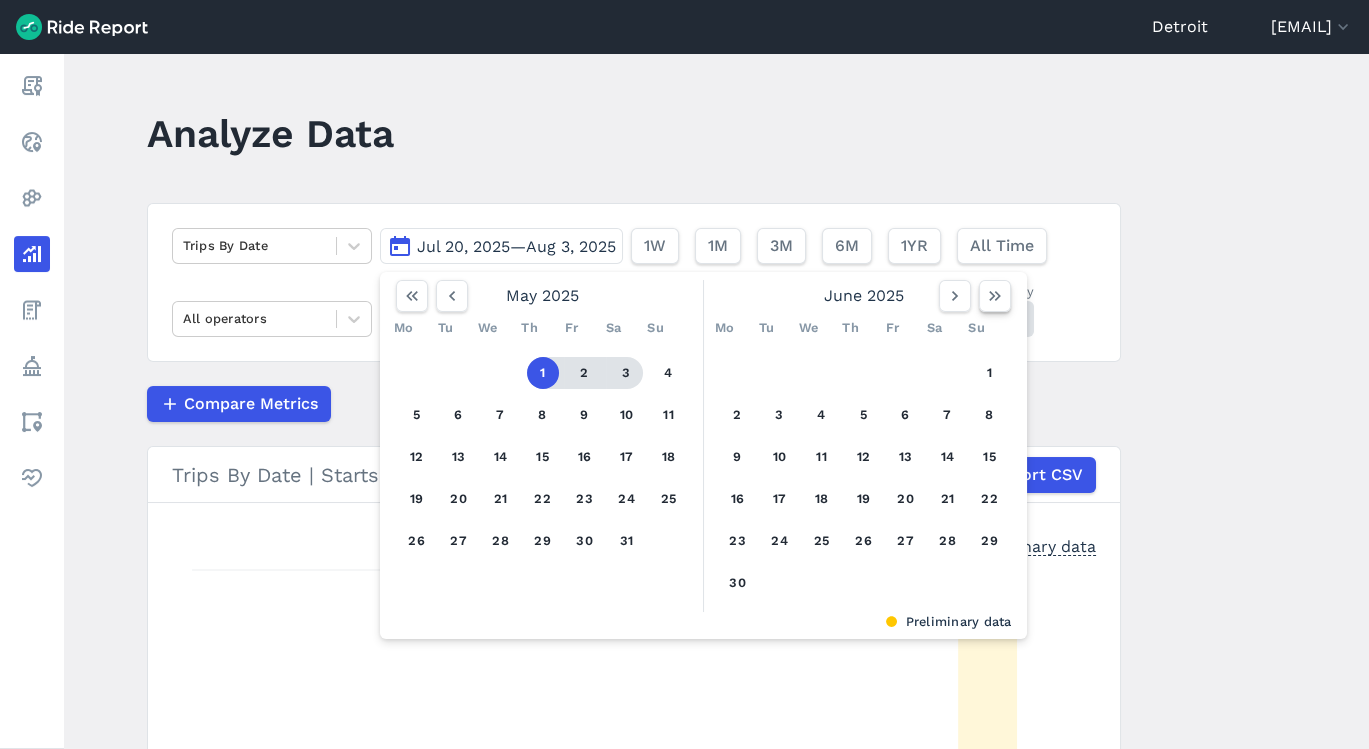 click at bounding box center (995, 296) 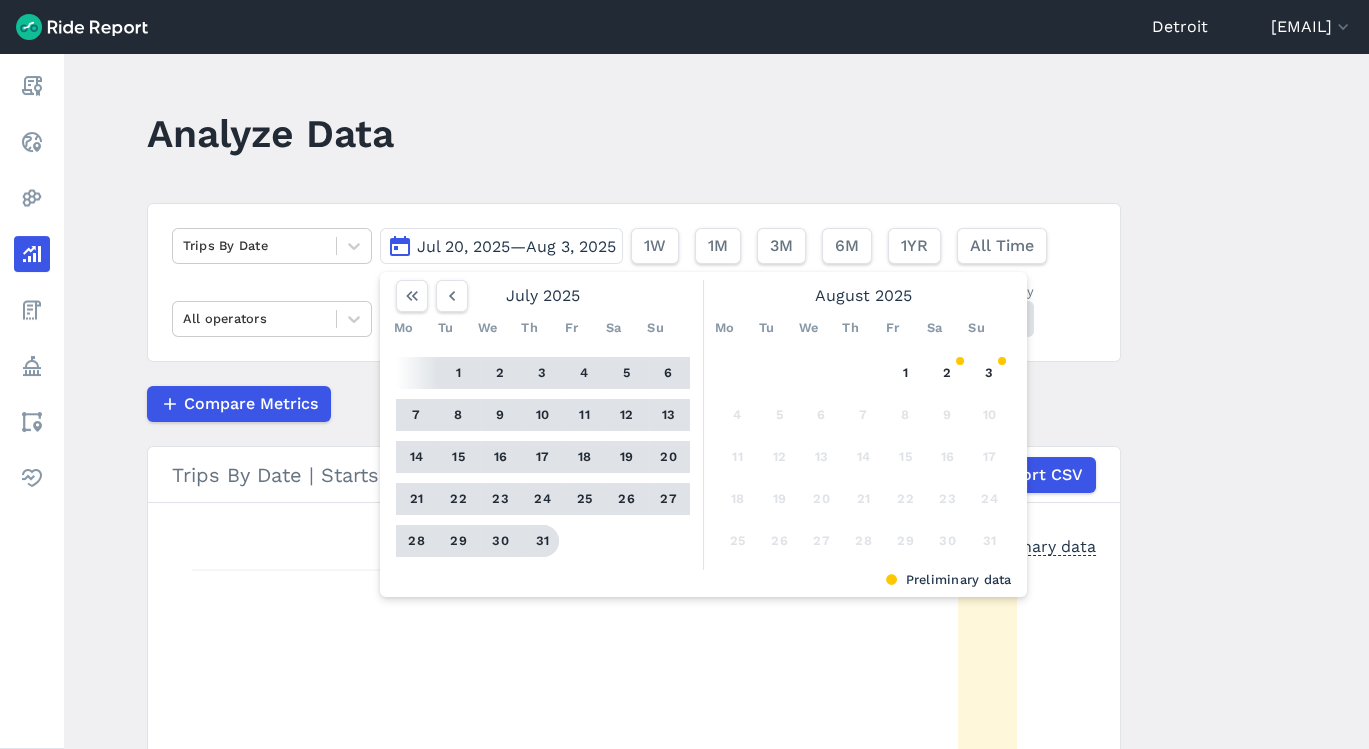 click on "31" at bounding box center [543, 541] 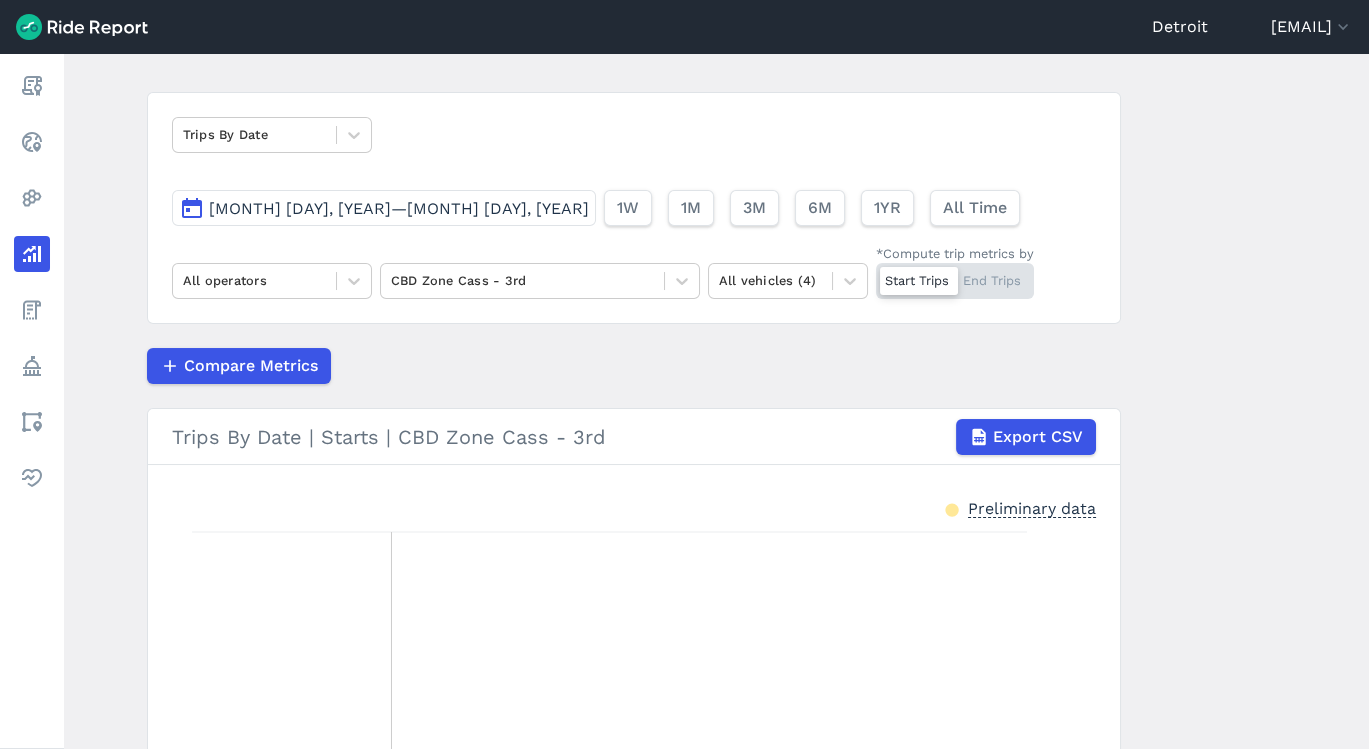 scroll, scrollTop: 97, scrollLeft: 0, axis: vertical 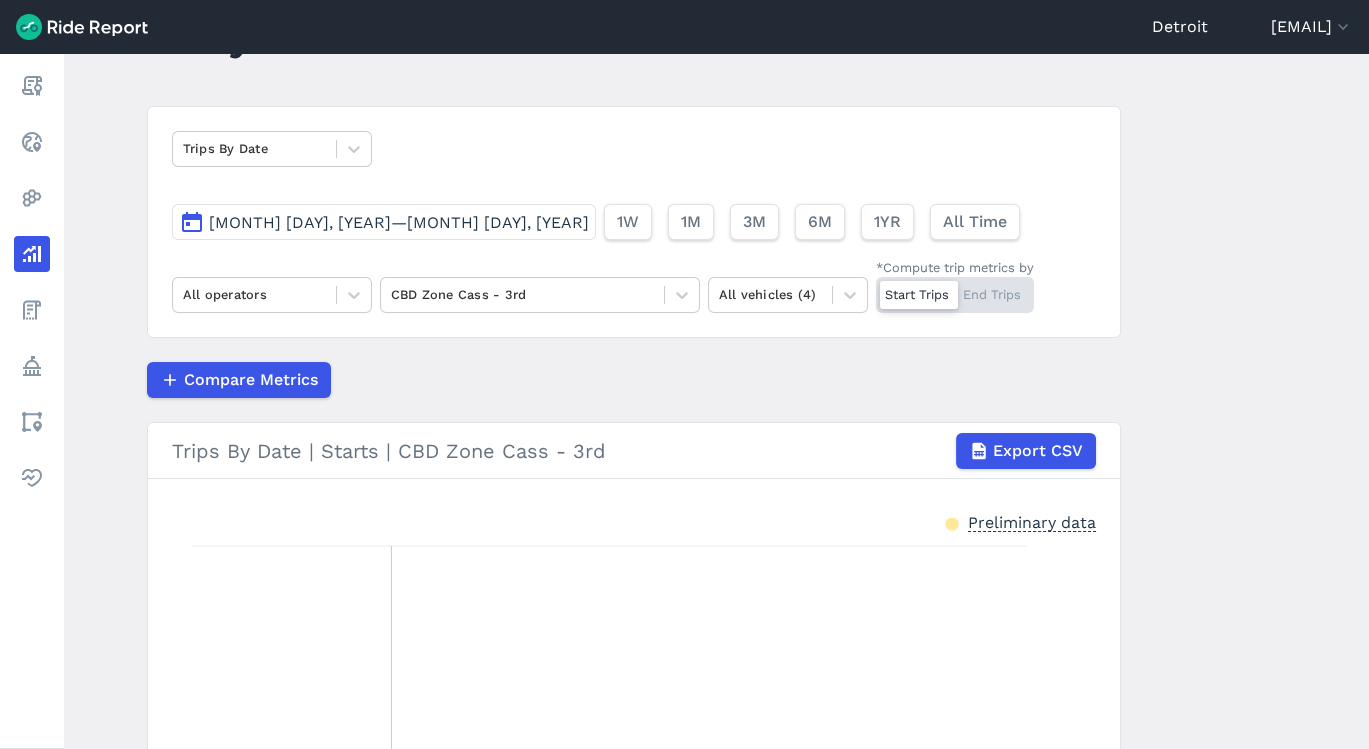 click on "CBD Zone Cass - 3rd" at bounding box center [540, 295] 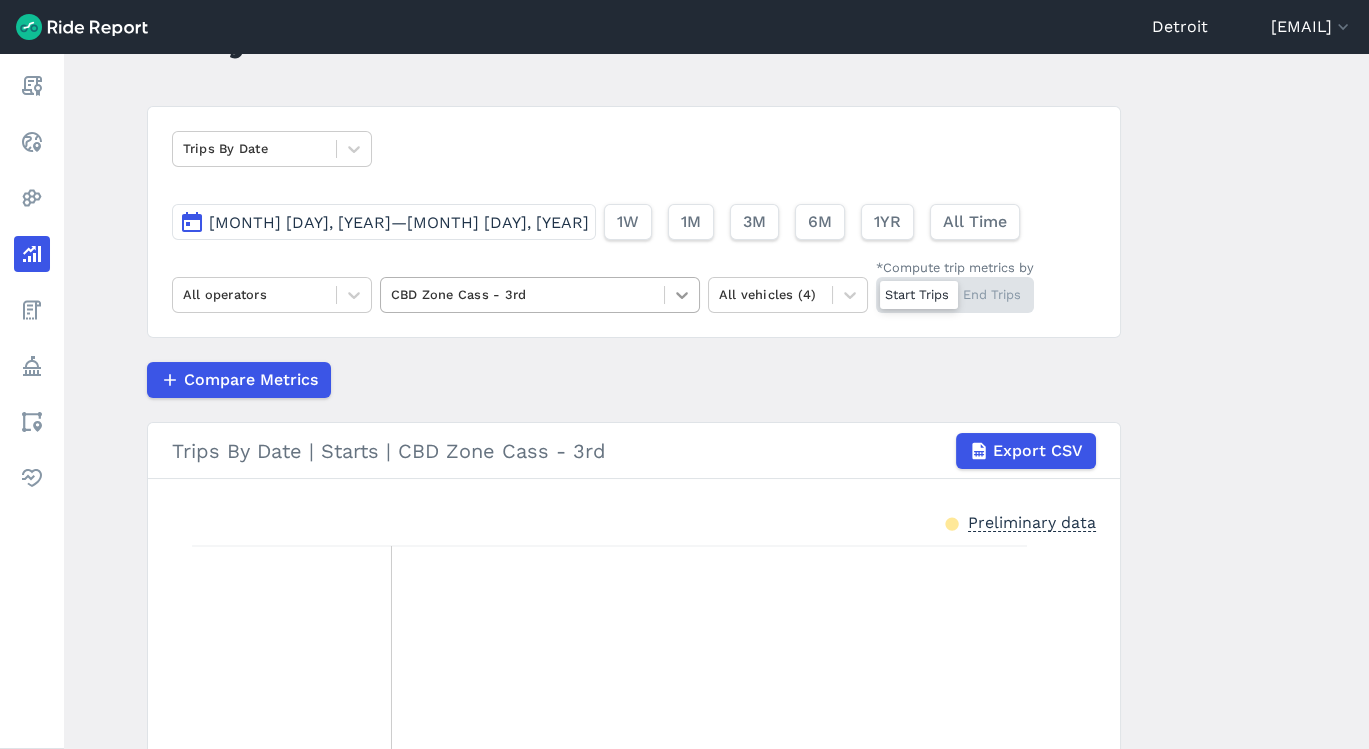 click 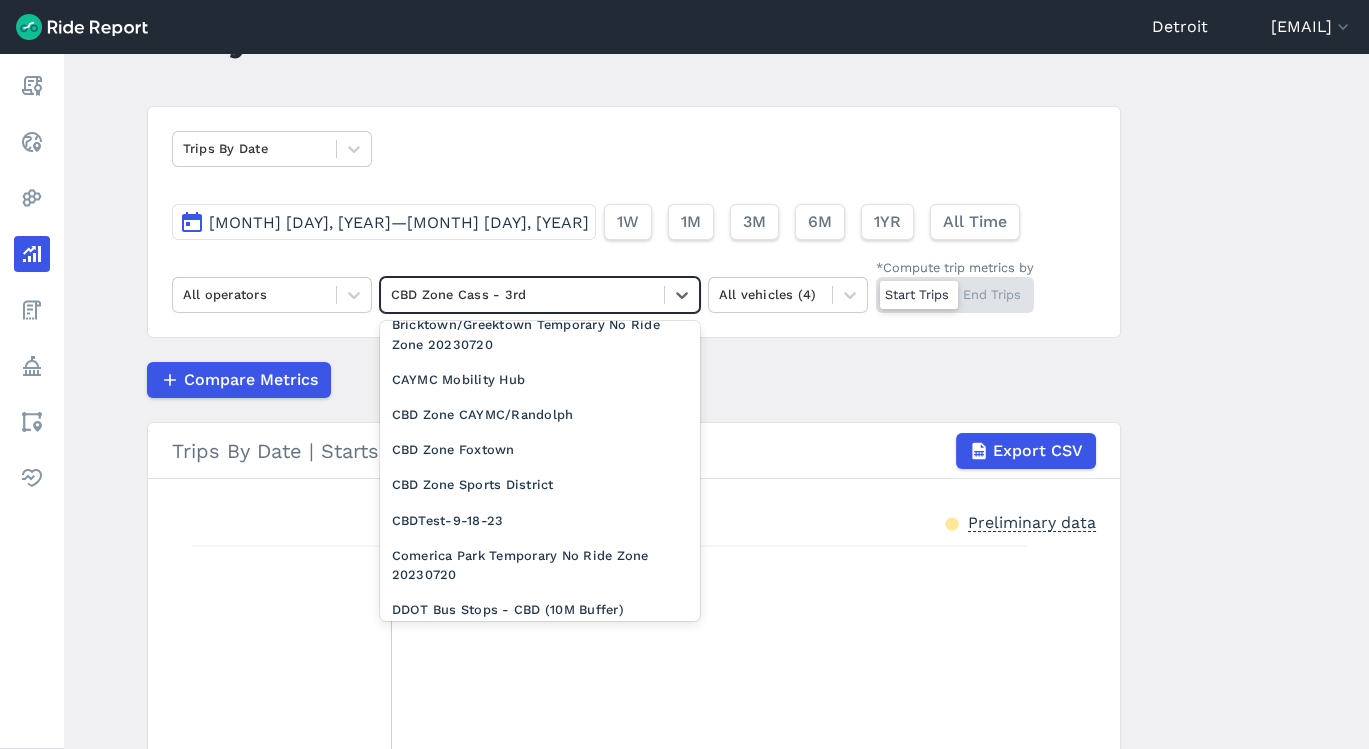 scroll, scrollTop: 1088, scrollLeft: 0, axis: vertical 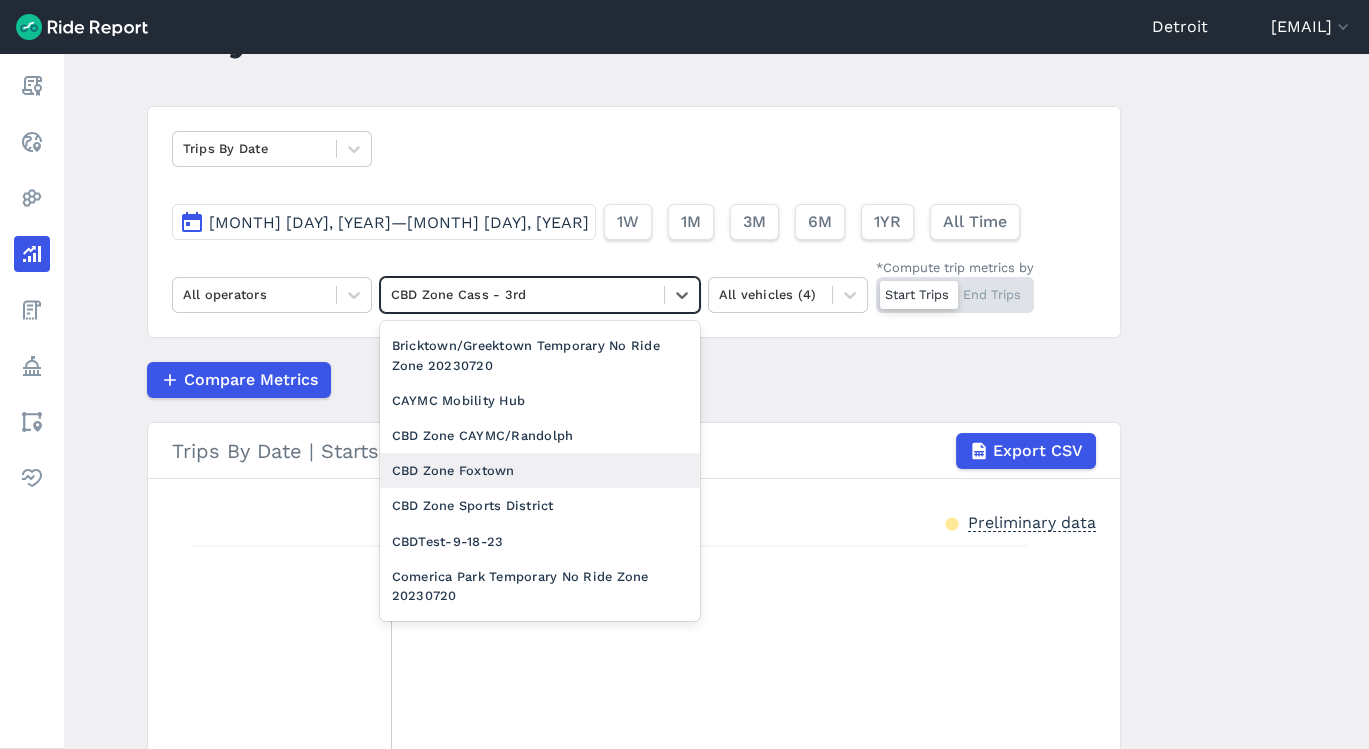click on "CBD Zone Foxtown" at bounding box center (540, 470) 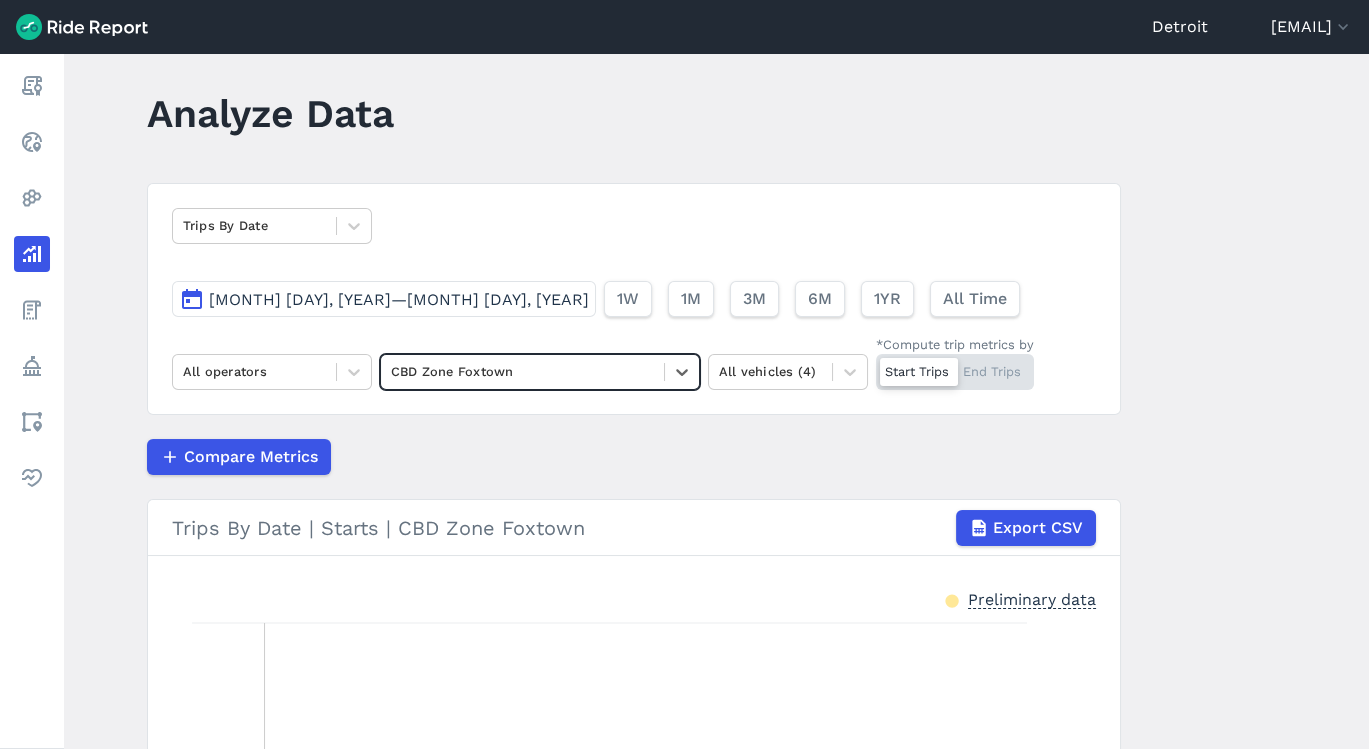 scroll, scrollTop: 14, scrollLeft: 0, axis: vertical 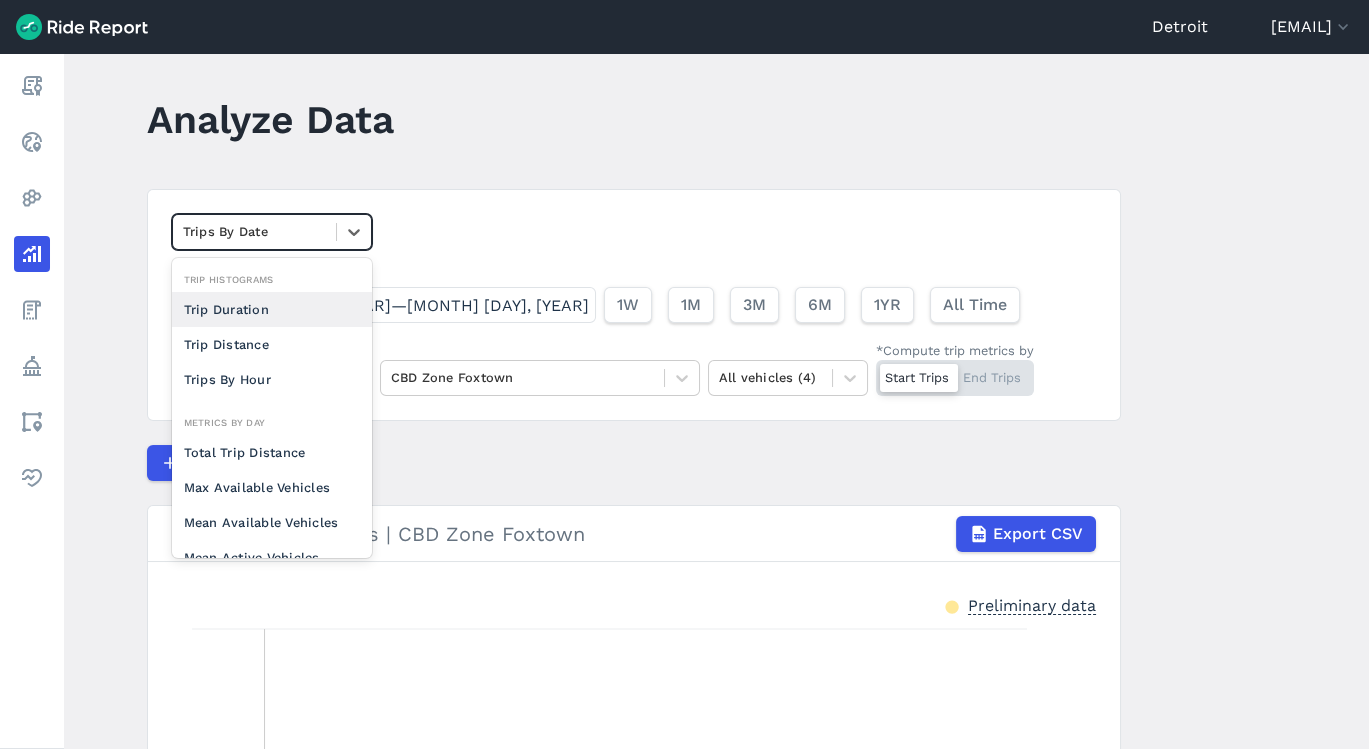 click on "Trips By Date" at bounding box center (254, 231) 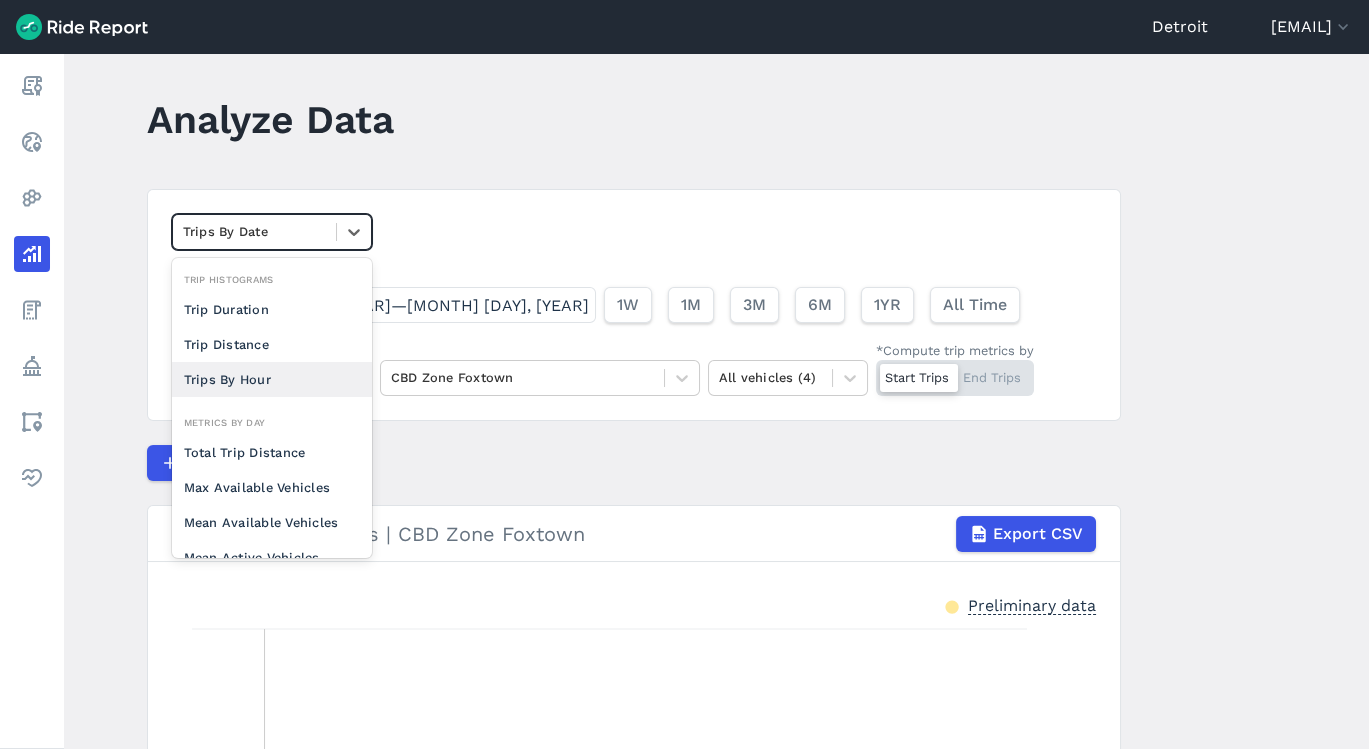 click on "Trips By Hour" at bounding box center [272, 379] 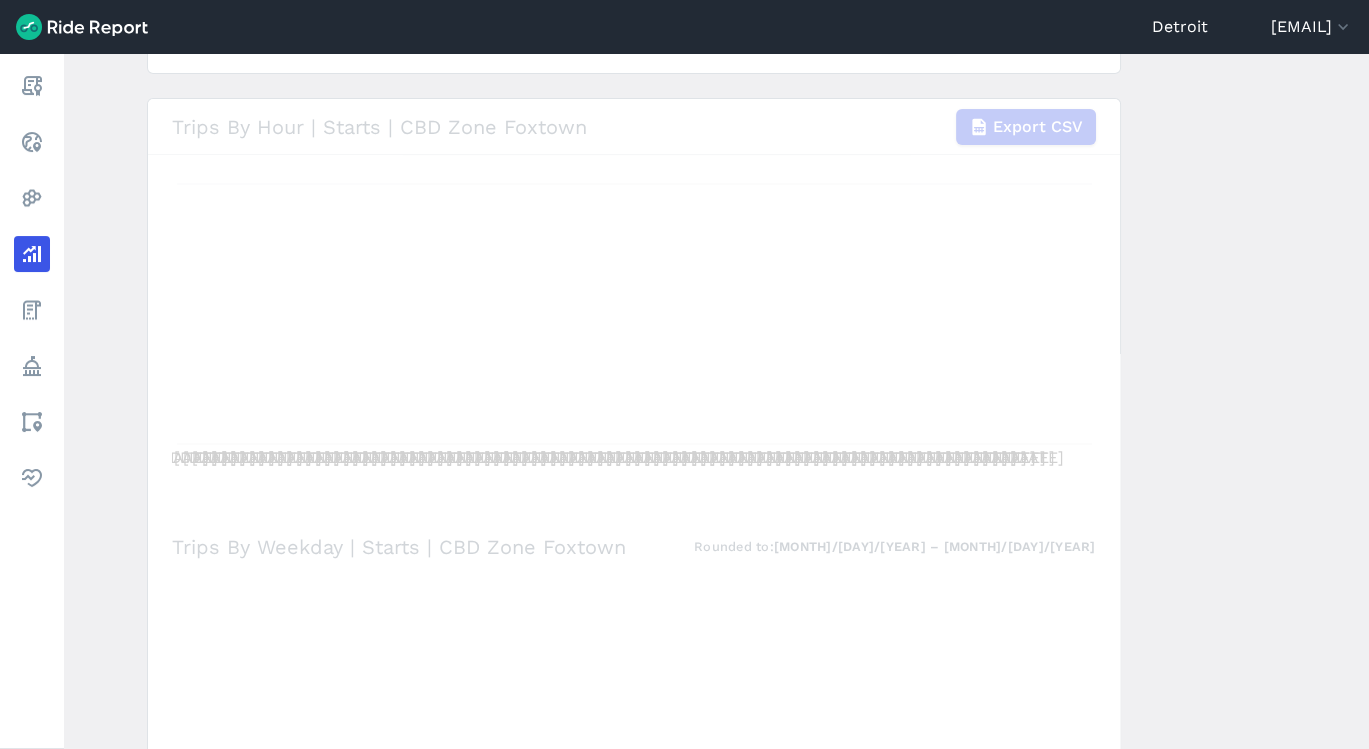 scroll, scrollTop: 368, scrollLeft: 0, axis: vertical 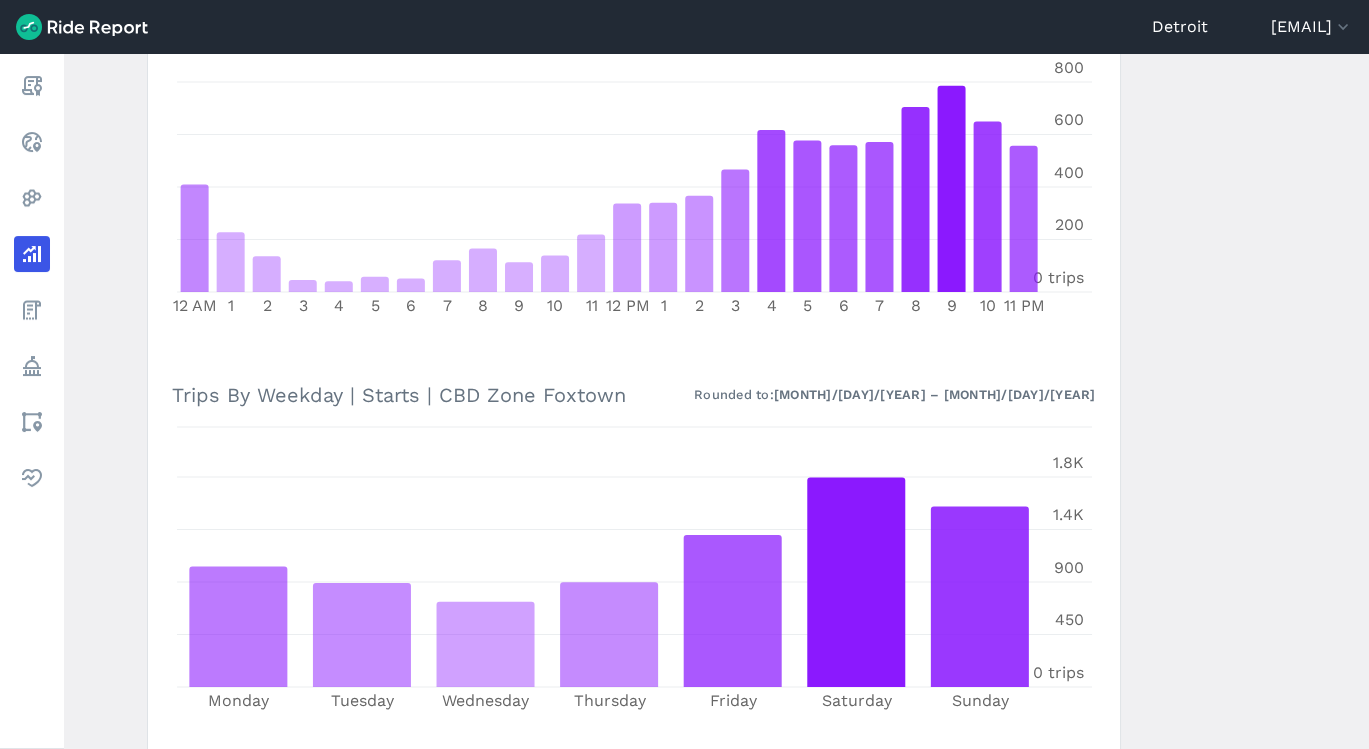 click on "Analyze Data Trips By Hour [MONTH] [DAY], [YEAR]—[MONTH] [DAY], [YEAR] 1W 1M 3M 6M 1YR All Time All operators CBD Zone Foxtown All vehicles (4) *Compute trip metrics by Start Trips End Trips Trips By Hour | Starts | CBD Zone Foxtown Export CSV 12 AM 1 2 3 4 5 6 7 8 9 10 11 12 PM 1 2 3 4 5 6 7 8 9 10 11 PM 0 trips 200  400  600  800  Trips By Weekday | Starts | CBD Zone Foxtown   Rounded to:  [MONTH]/[DAY]/[YEAR] – [MONTH]/[DAY]/[YEAR] Monday Tuesday Wednesday Thursday Friday Saturday Sunday 0 trips 450  900  1.4K  1.8K  Trips By Hour & Weekday | Starts | CBD Zone Foxtown Rounded to:  [MONTH]/[DAY]/[YEAR] – [MONTH]/[DAY]/[YEAR] 59 0.7 % 19 0.2 % 15 0.2 % 7 0.1 % 9 0.1 % 12 0.1 % 11 0.1 % 20 0.2 % 25 0.3 % 11 0.1 % 11 0.1 % 22 0.3 % 48 0.6 % 49 0.6 % 50 0.6 % 63 0.8 % 52 0.6 % 63 0.8 % 80 1 % 63 0.8 % 75 0.9 % 116 1.4 % 89 1.1 % 65 0.8 % 20 0.2 % 8 0.1 % 8 0.1 % 3 0 % 2 0 % 9 0.1 % 7 0.1 % 16 0.2 % 23 0.3 % 20 0.2 % 8 0.1 % 28 0.3 % 38 0.5 % 37 0.5 % 36 0.4 % 39 0.5 % 54 0.7 % 65 0.8 % 57 0.7 % 68 0.8 % 71 0.9 % 117 1.4 % 79 1 % 79 1 % 36 0.4 % 12 0.1 % 3 0 % 3 0 % 1" at bounding box center (716, 401) 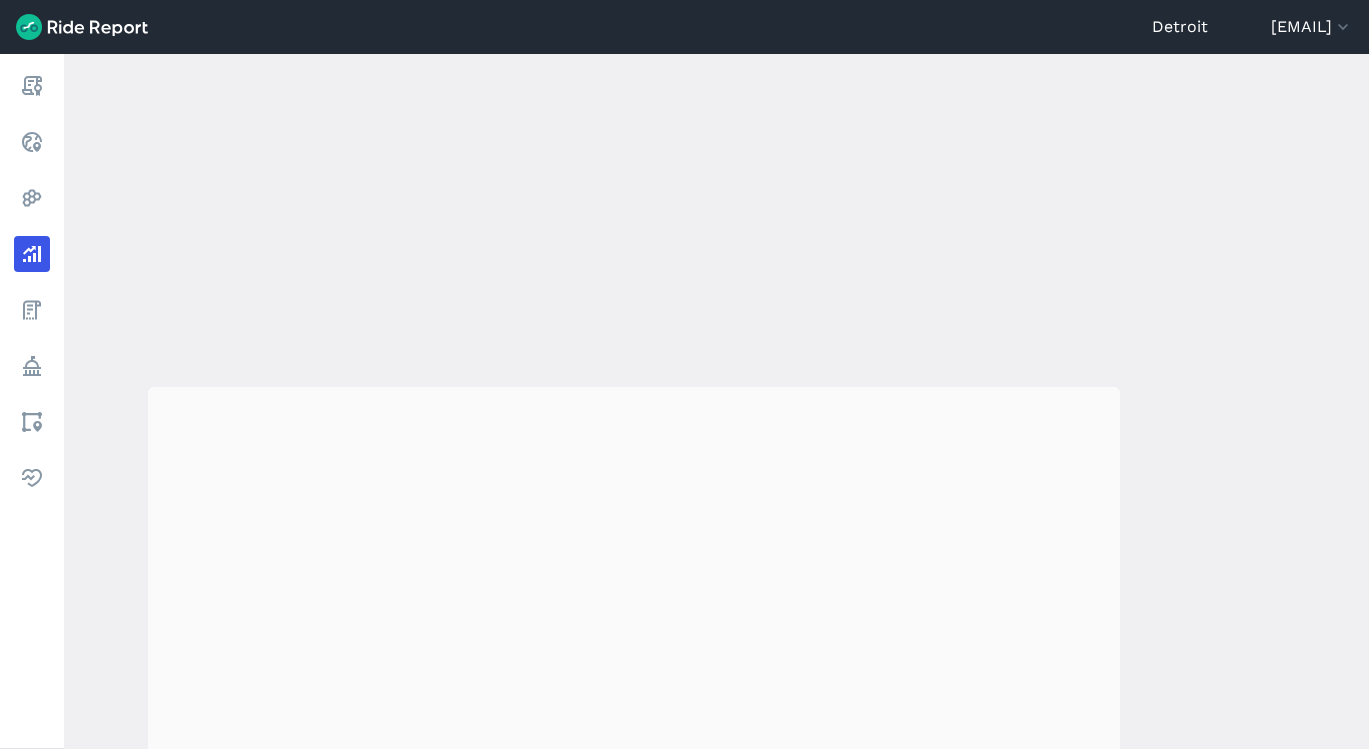 scroll, scrollTop: 0, scrollLeft: 0, axis: both 